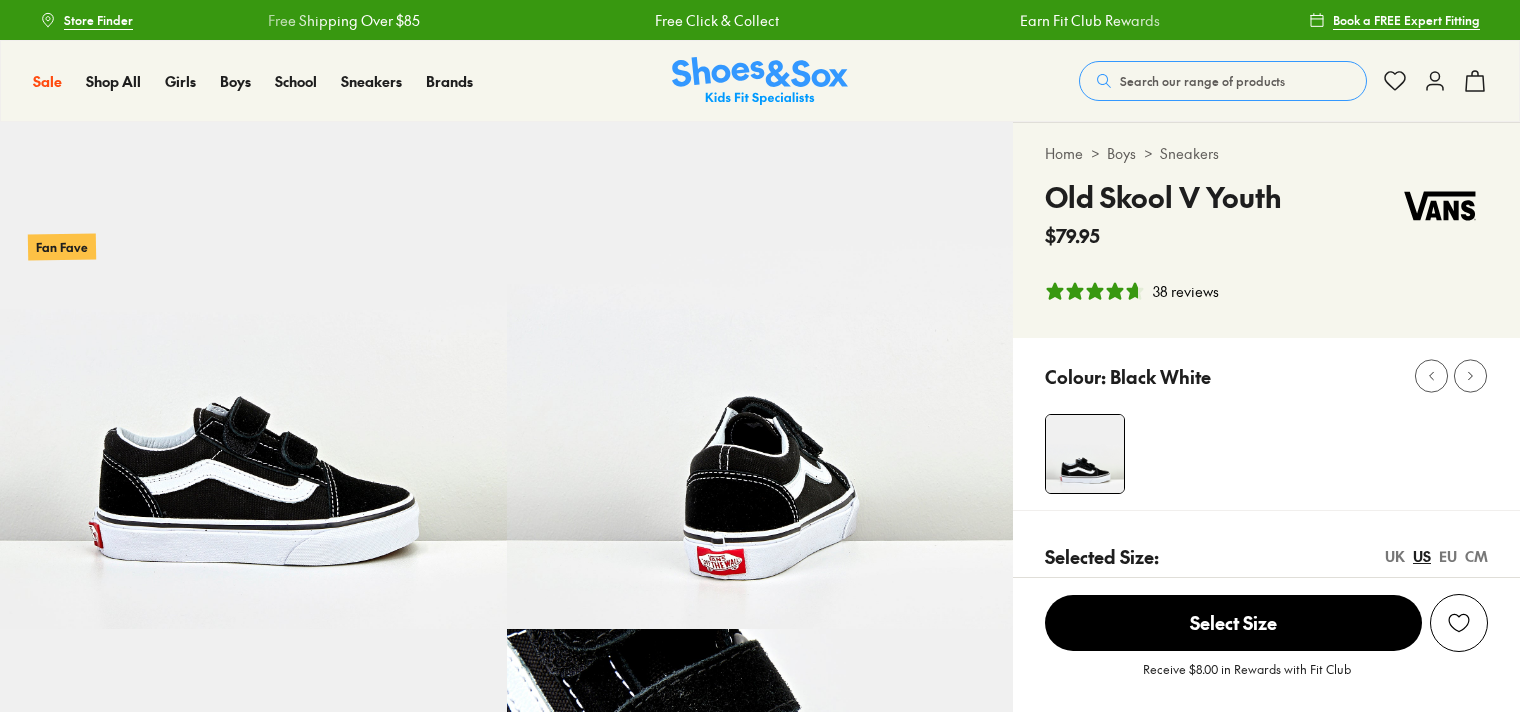 select on "*" 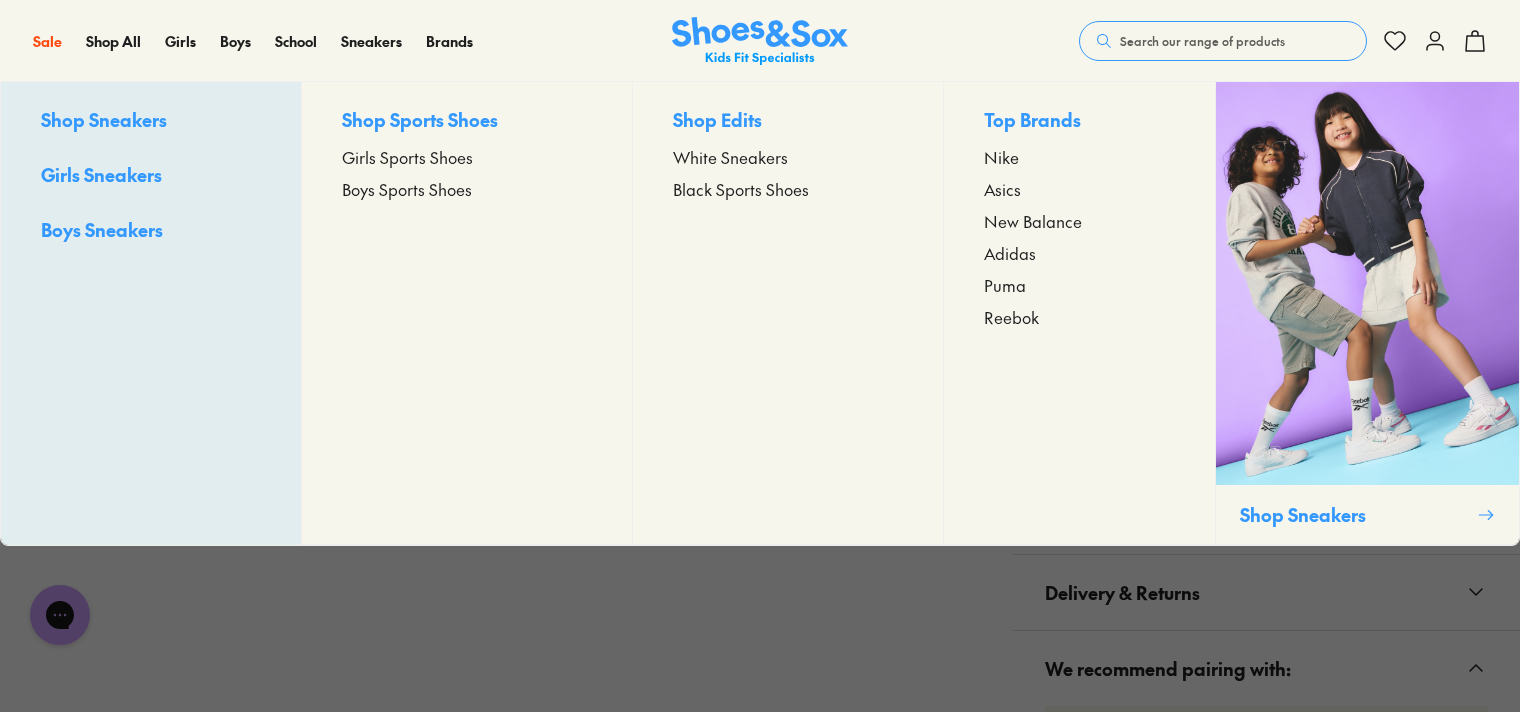 scroll, scrollTop: 0, scrollLeft: 0, axis: both 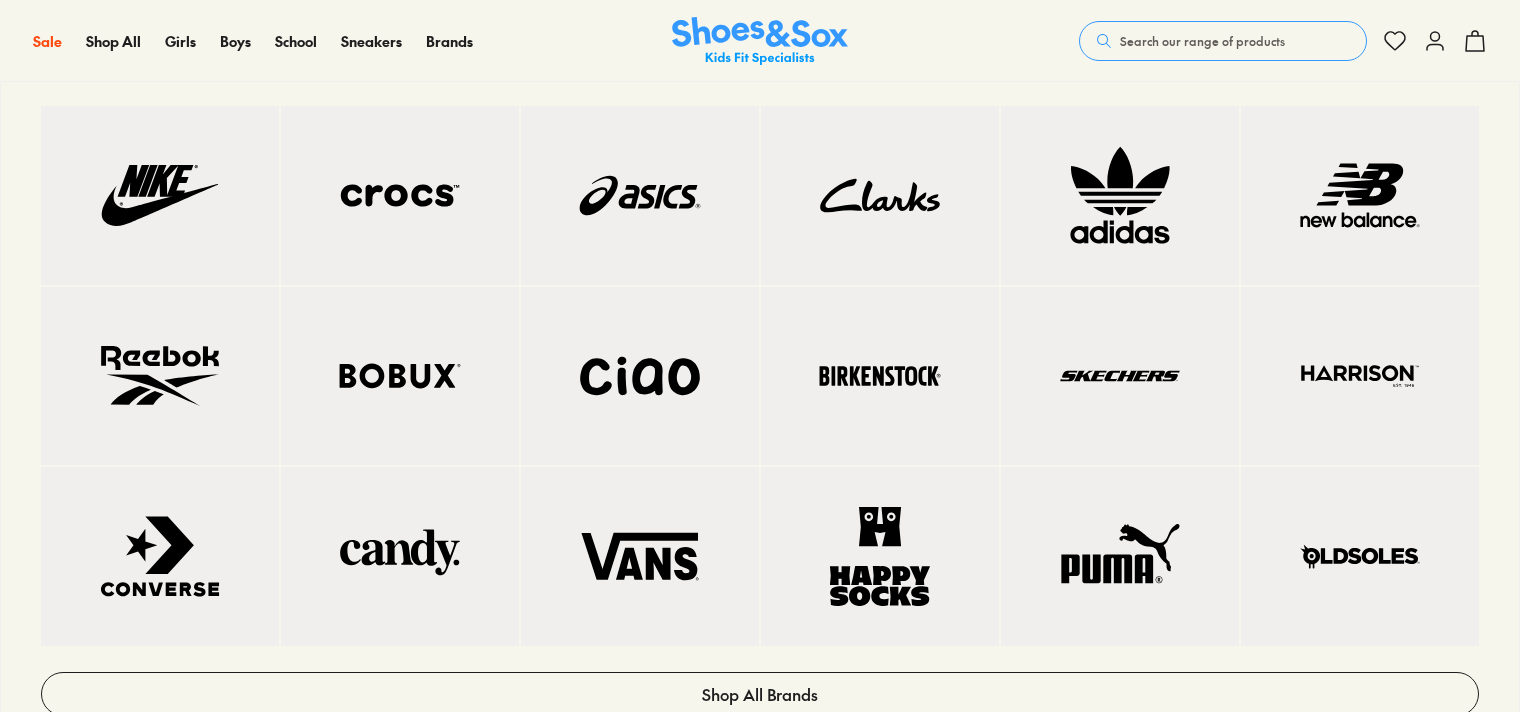 click at bounding box center [1360, 195] 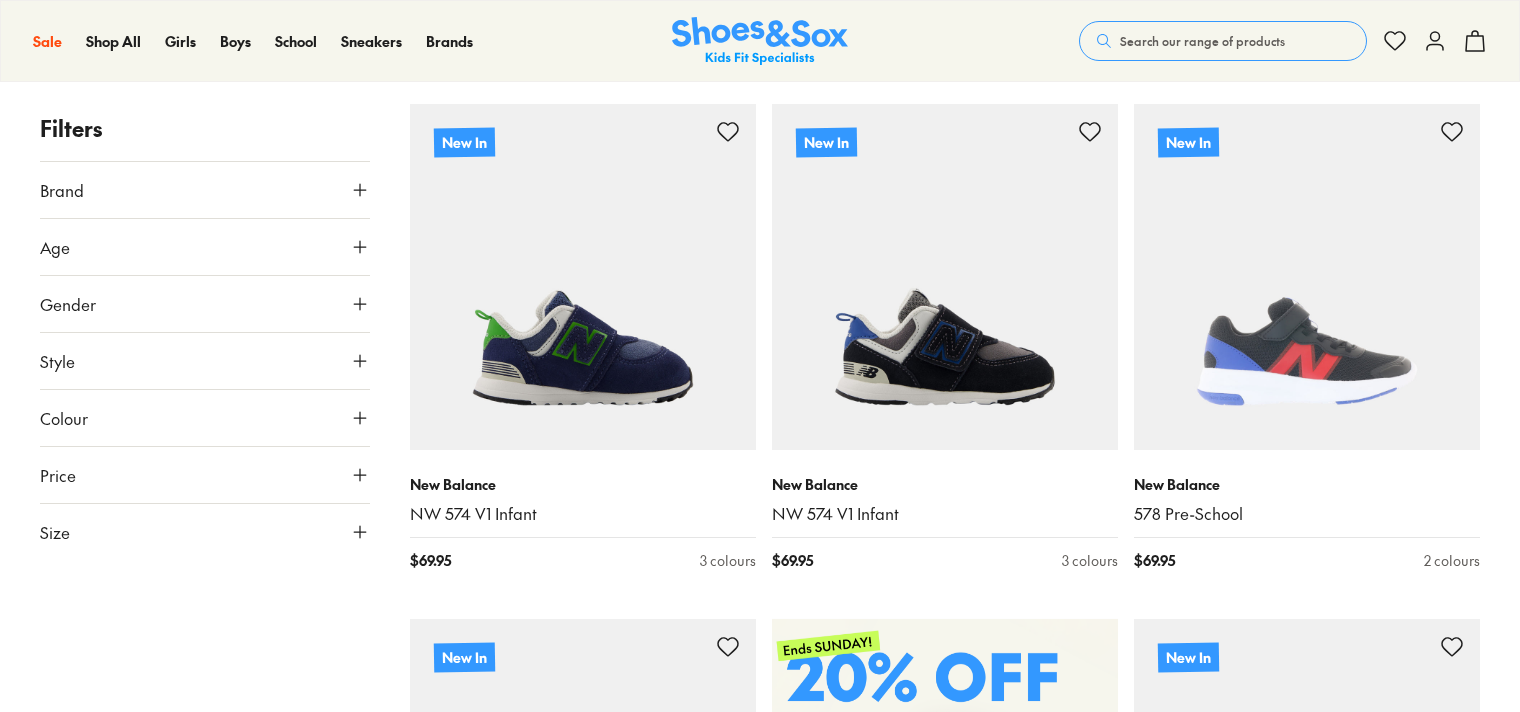 scroll, scrollTop: 300, scrollLeft: 0, axis: vertical 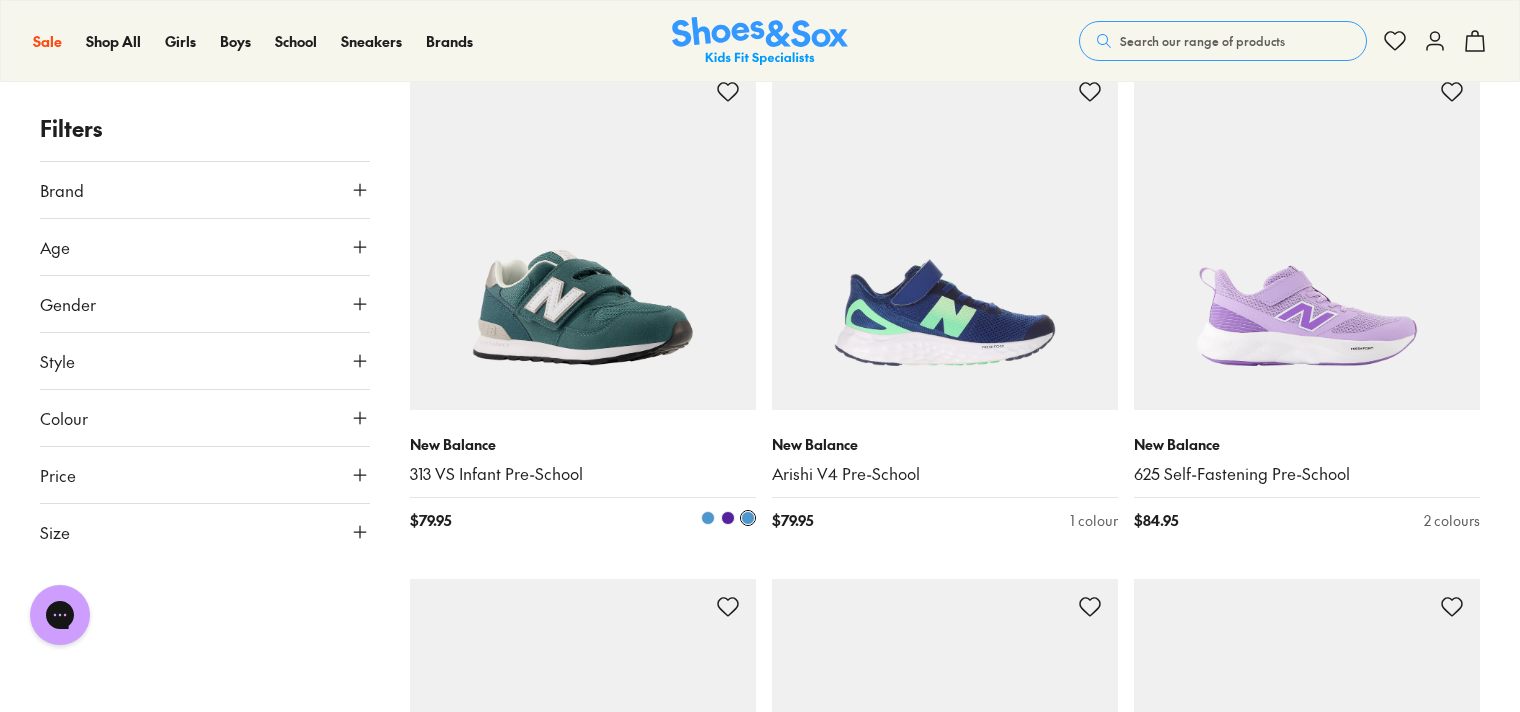 click at bounding box center (583, 237) 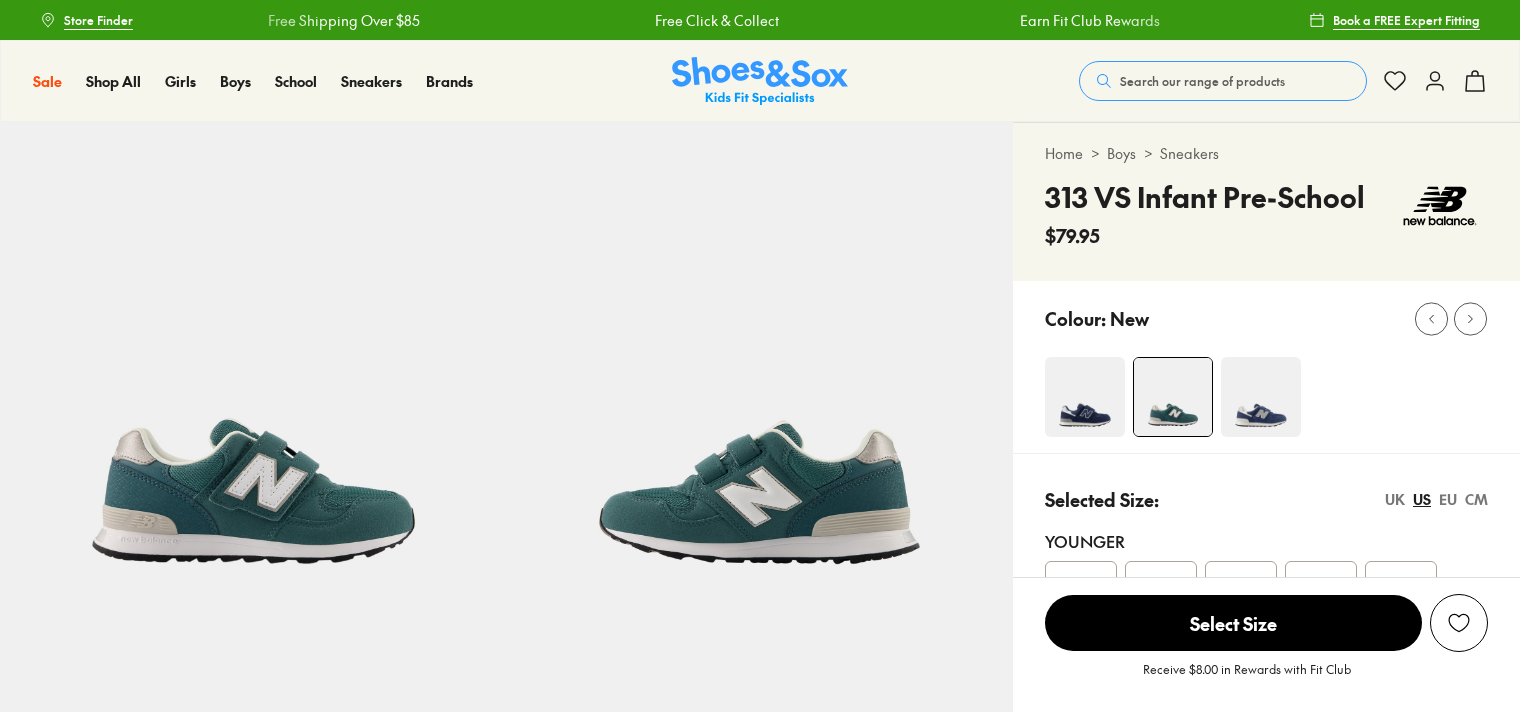 scroll, scrollTop: 0, scrollLeft: 0, axis: both 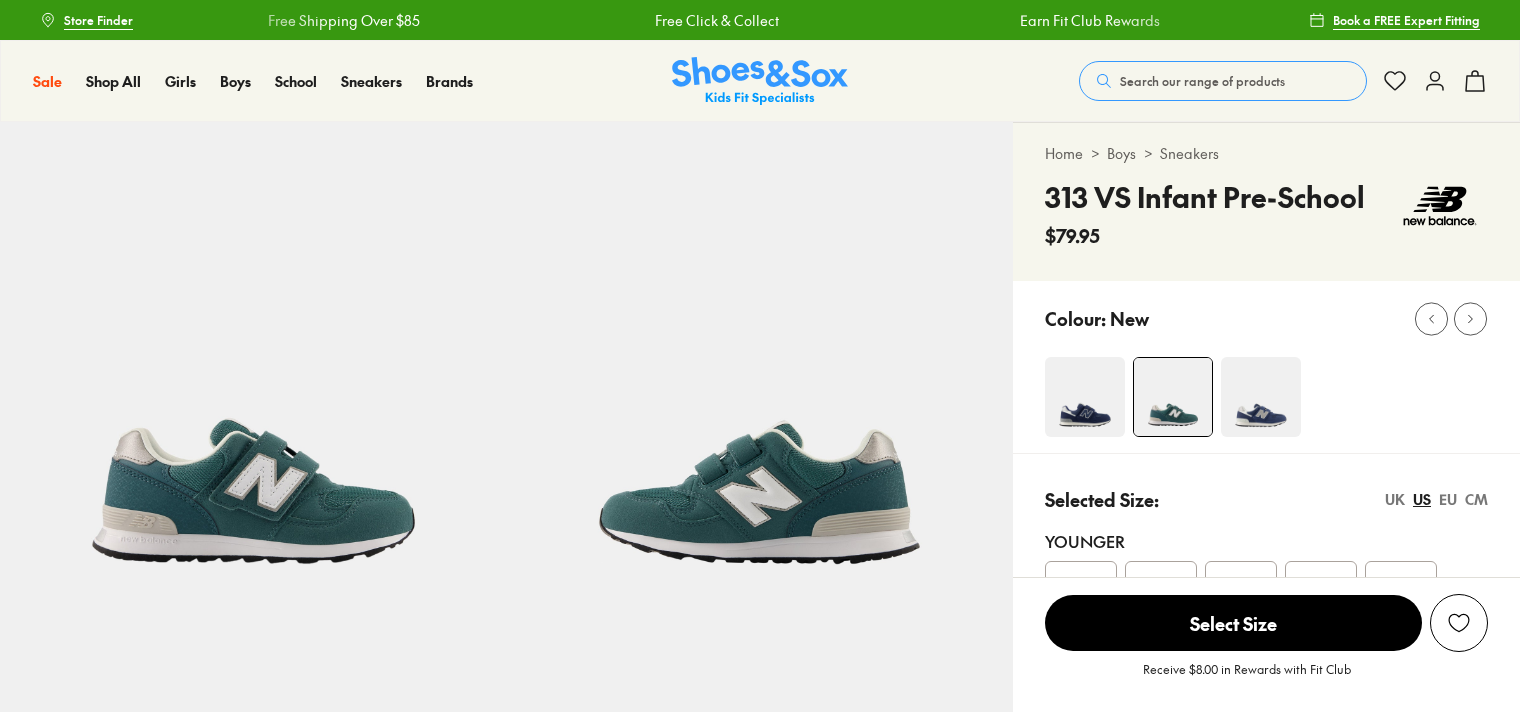 select on "*" 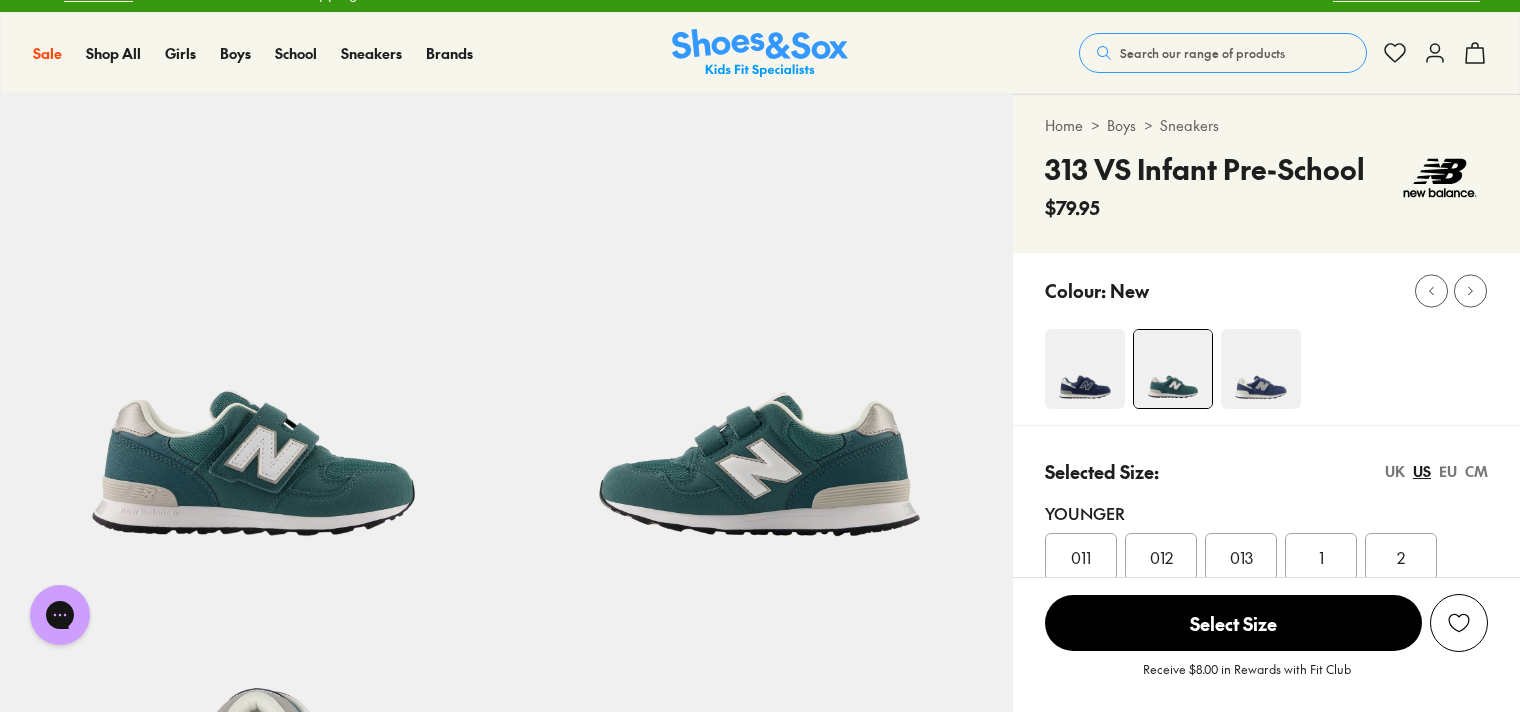 scroll, scrollTop: 0, scrollLeft: 0, axis: both 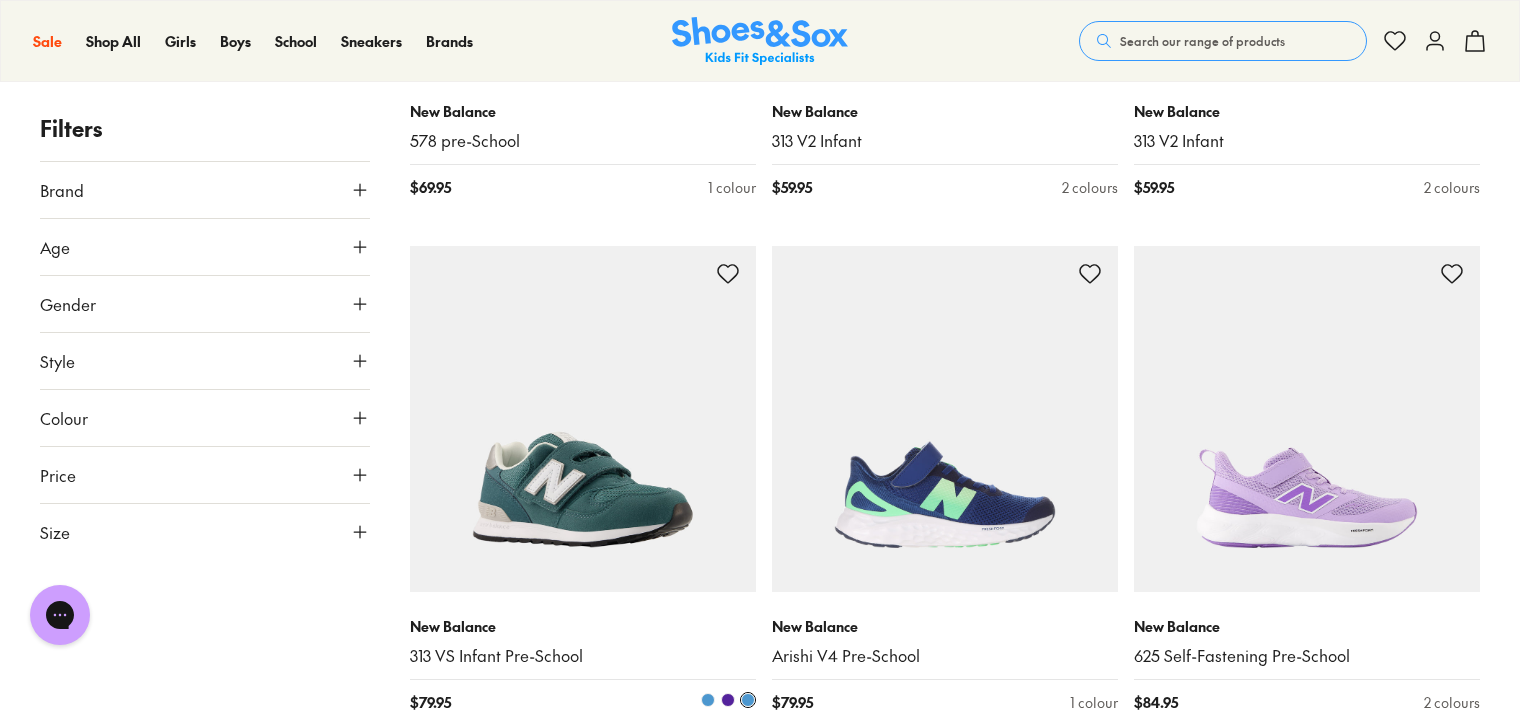 click at bounding box center (583, 419) 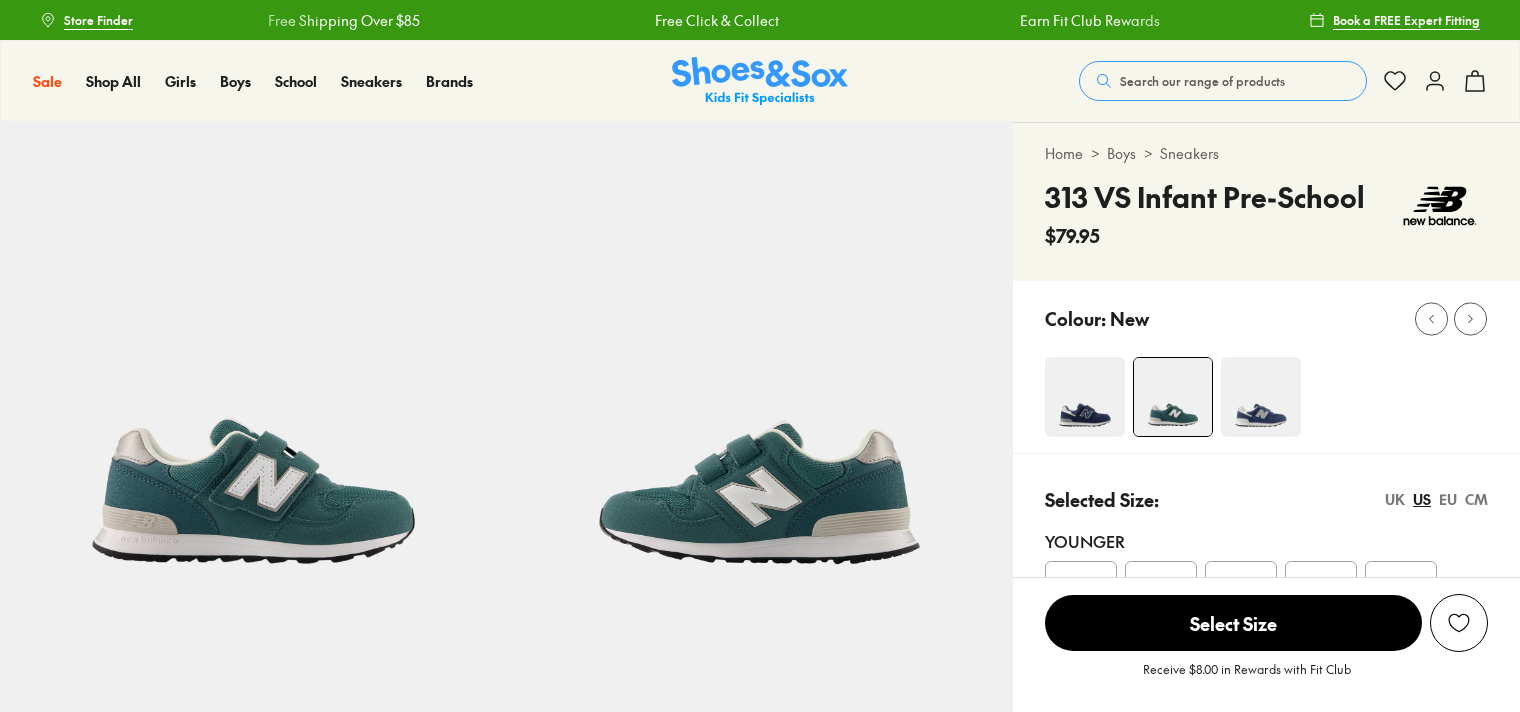 select on "*" 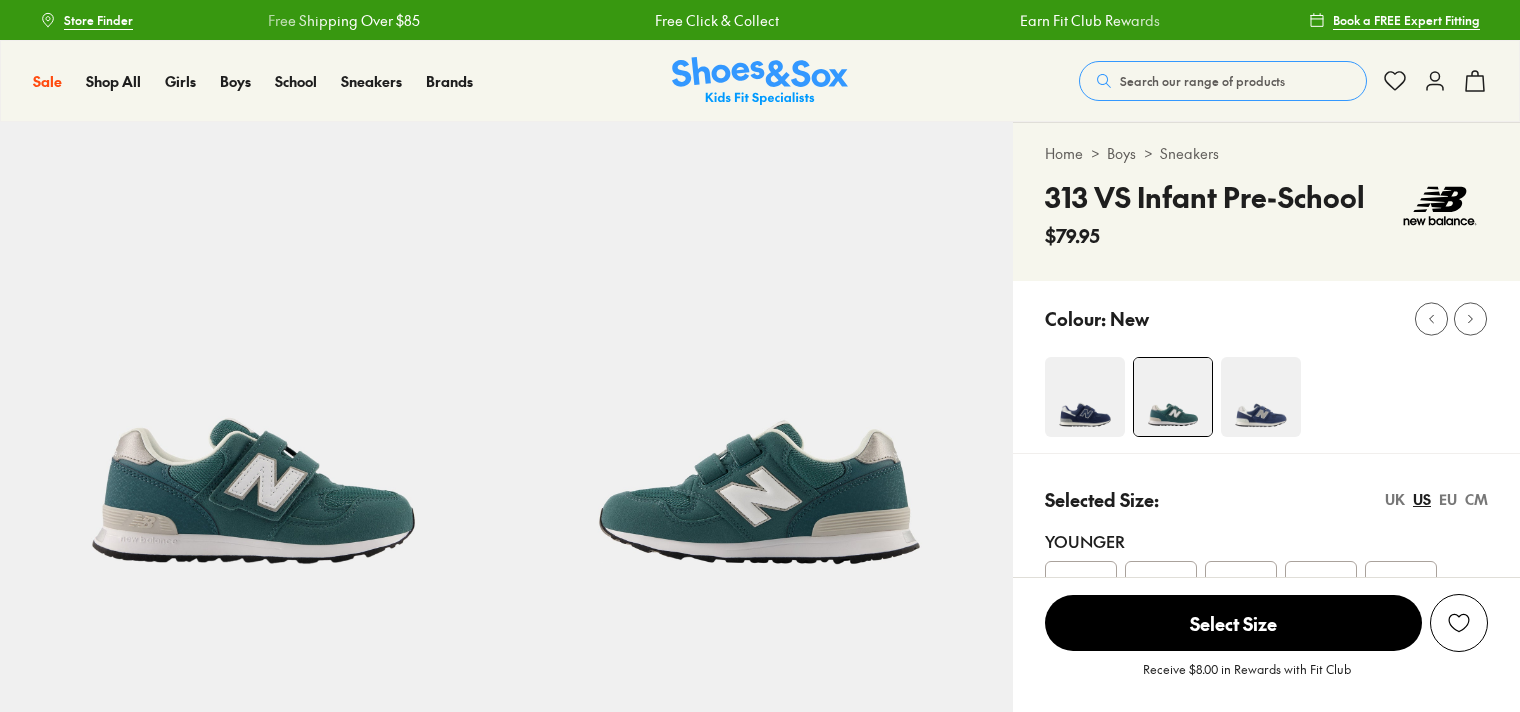 scroll, scrollTop: 0, scrollLeft: 0, axis: both 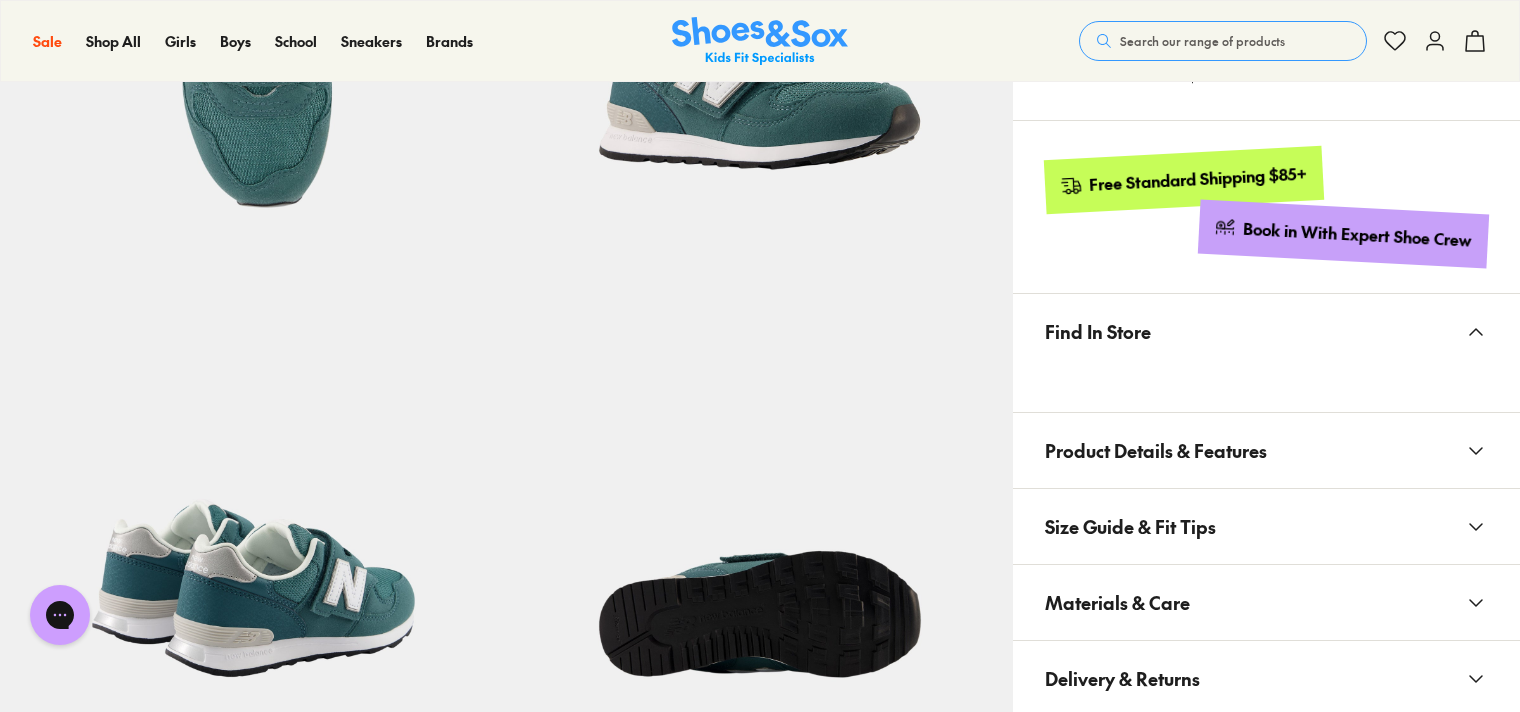click on "Materials & Care" at bounding box center [1266, 602] 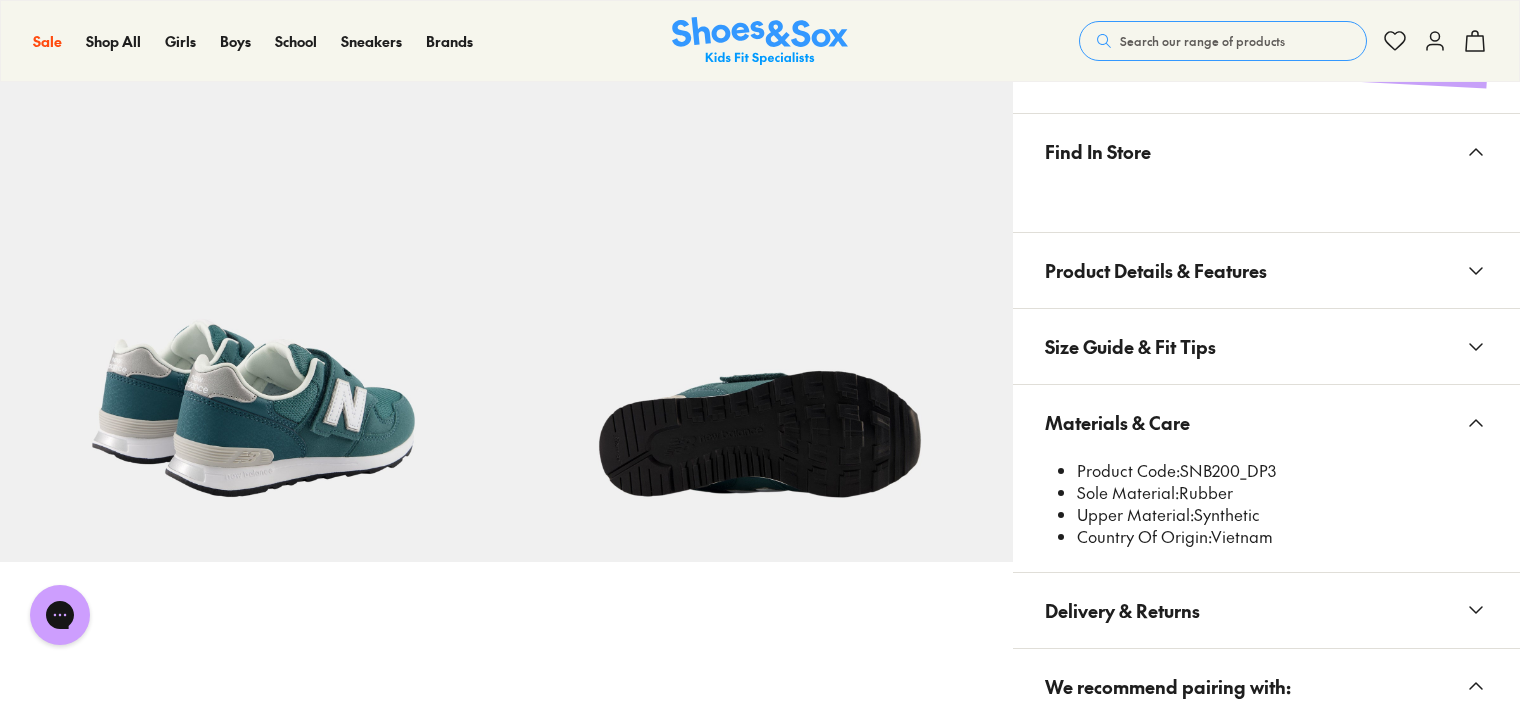 scroll, scrollTop: 1100, scrollLeft: 0, axis: vertical 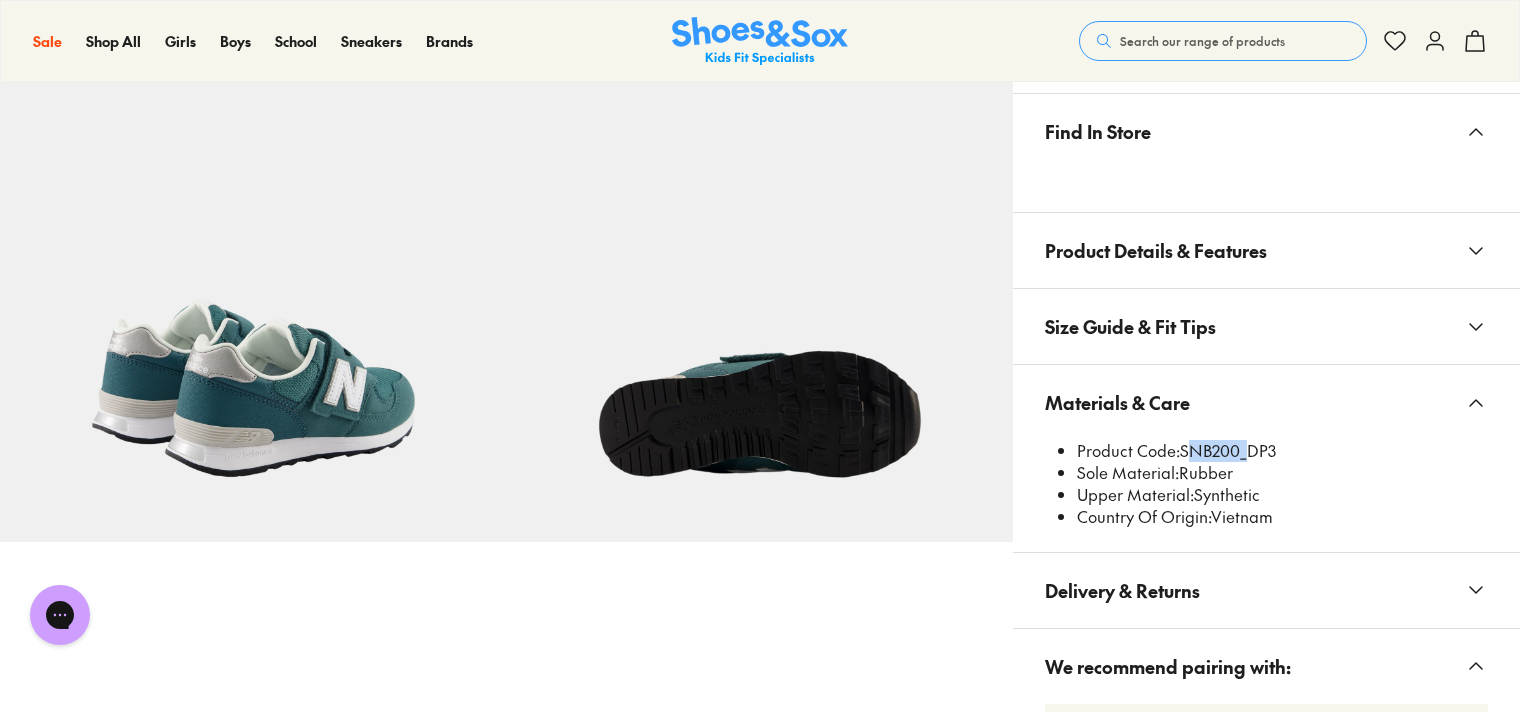drag, startPoint x: 1181, startPoint y: 443, endPoint x: 1237, endPoint y: 444, distance: 56.008926 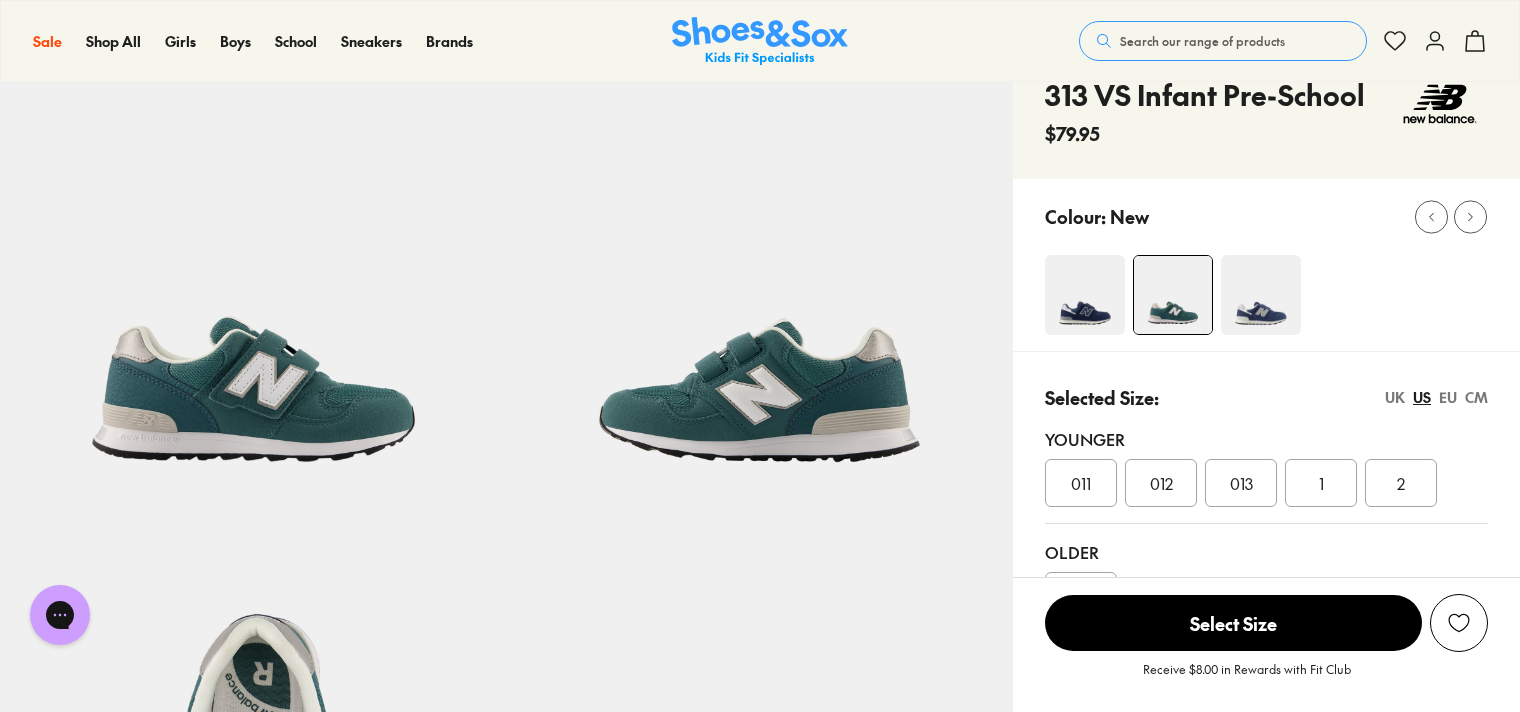 scroll, scrollTop: 200, scrollLeft: 0, axis: vertical 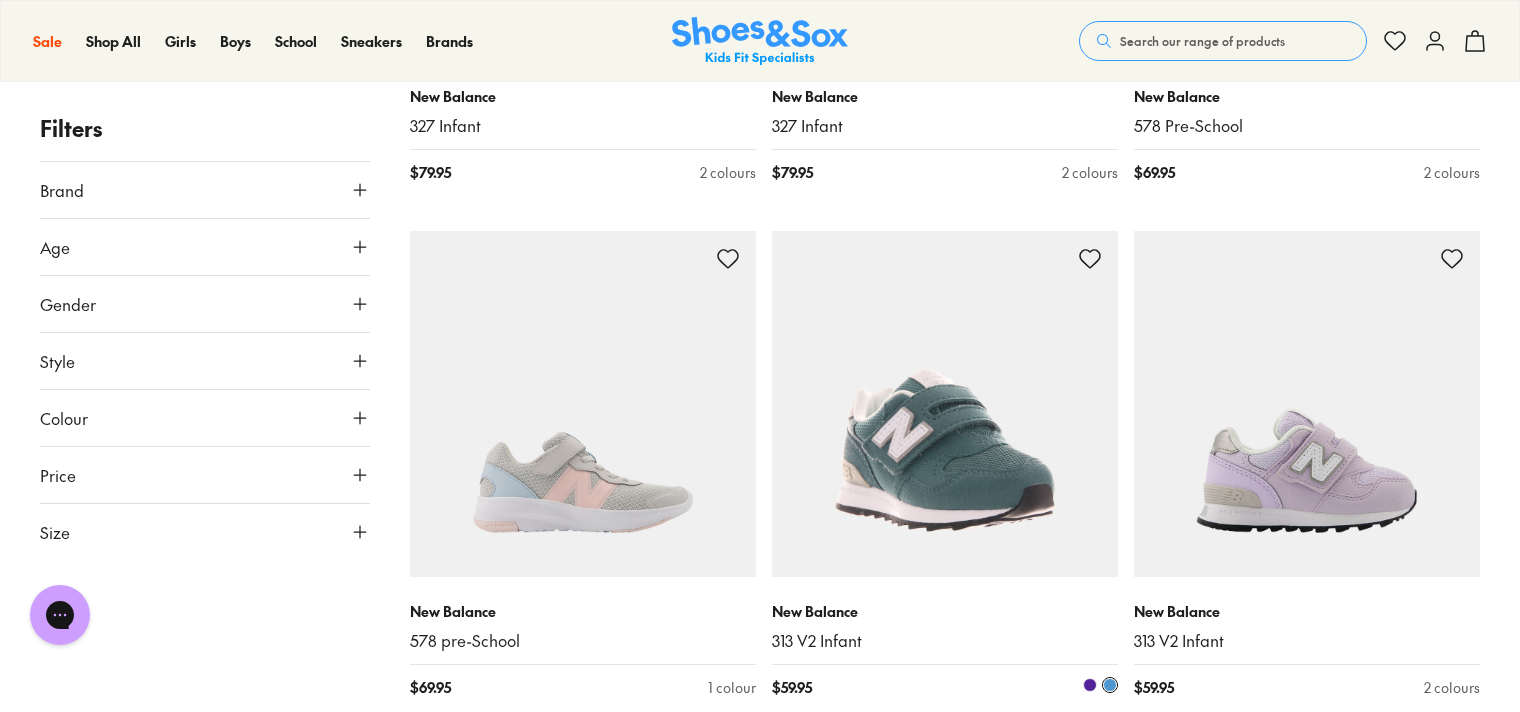 click at bounding box center (945, 404) 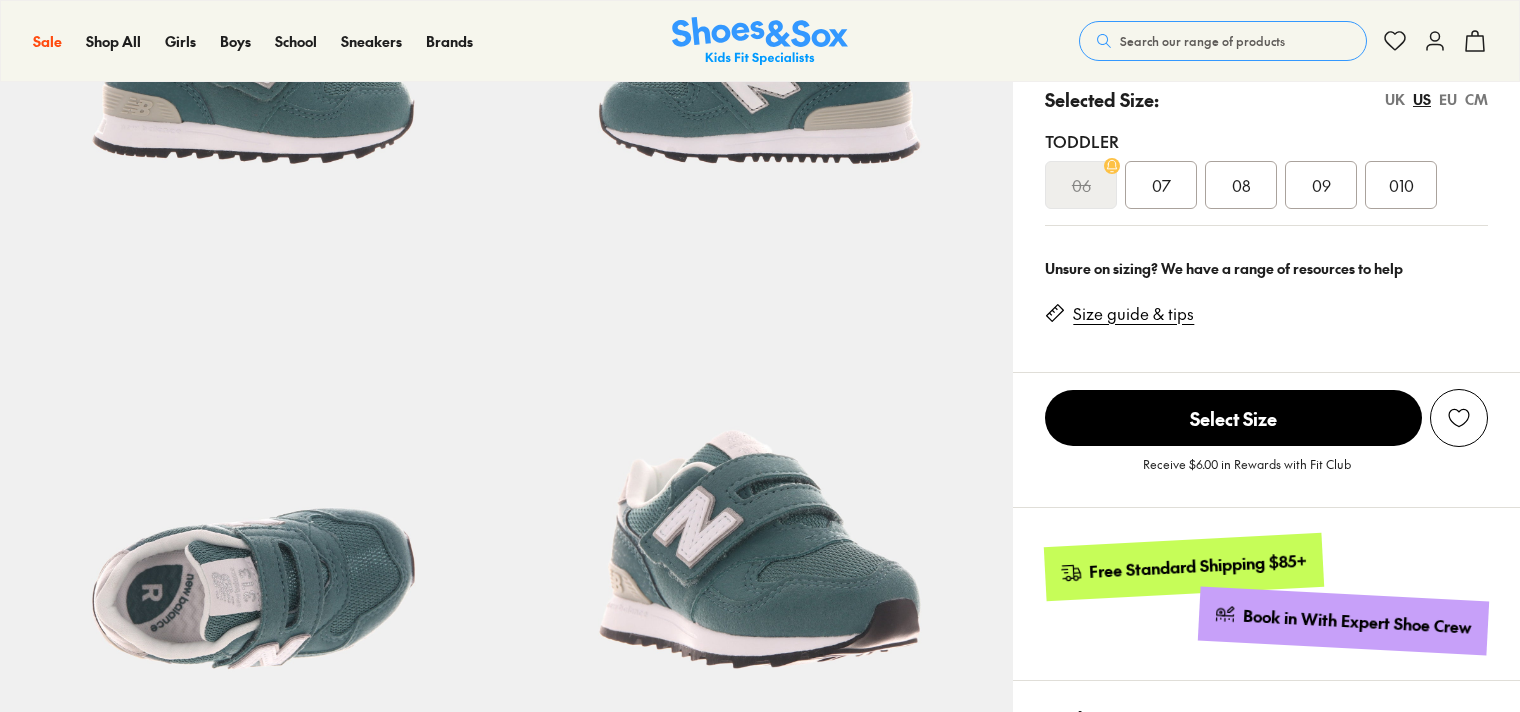 scroll, scrollTop: 0, scrollLeft: 0, axis: both 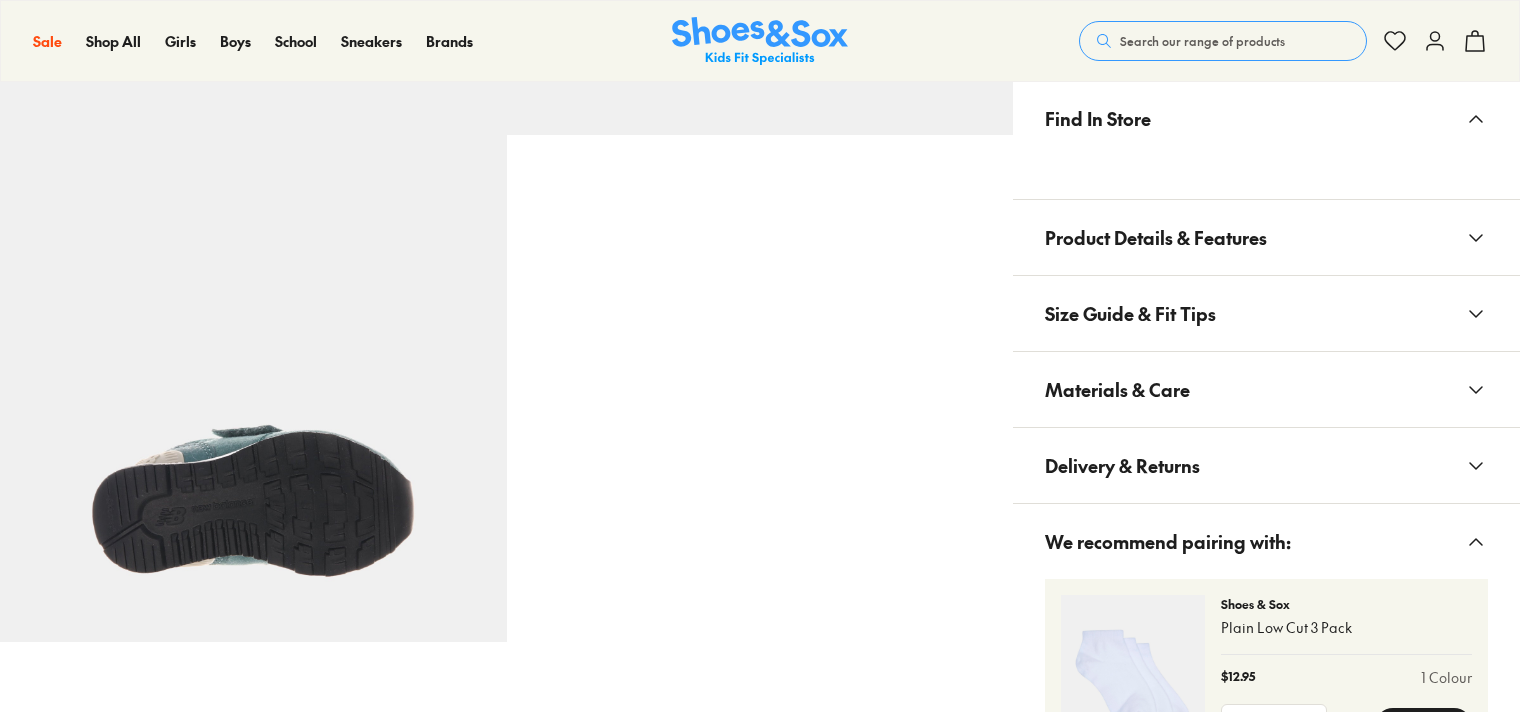 select on "*" 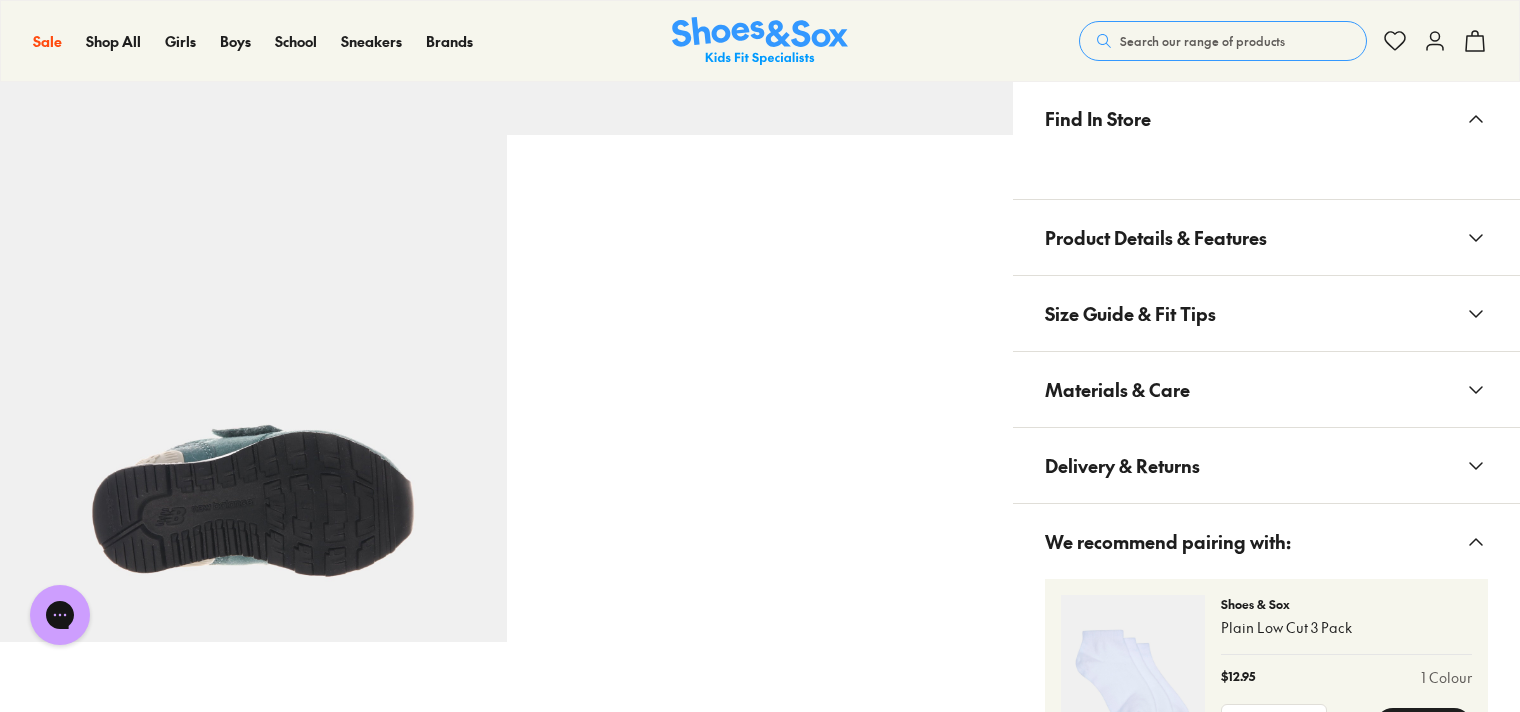 scroll, scrollTop: 0, scrollLeft: 0, axis: both 